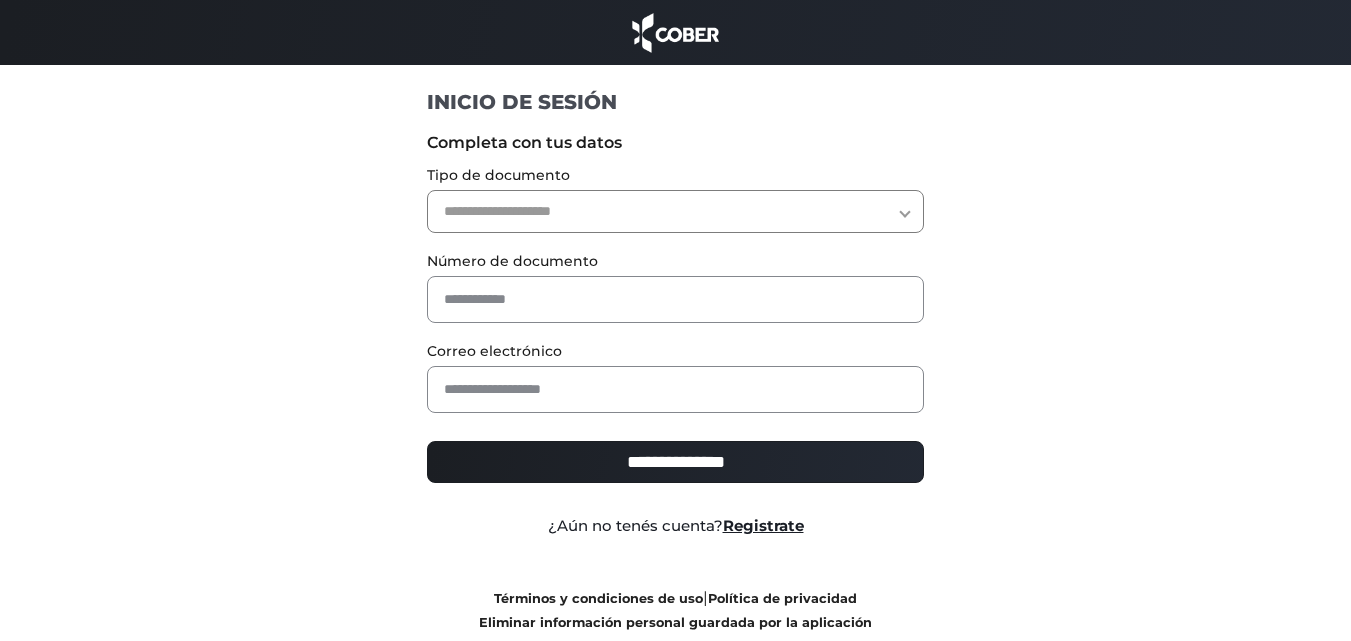 scroll, scrollTop: 0, scrollLeft: 0, axis: both 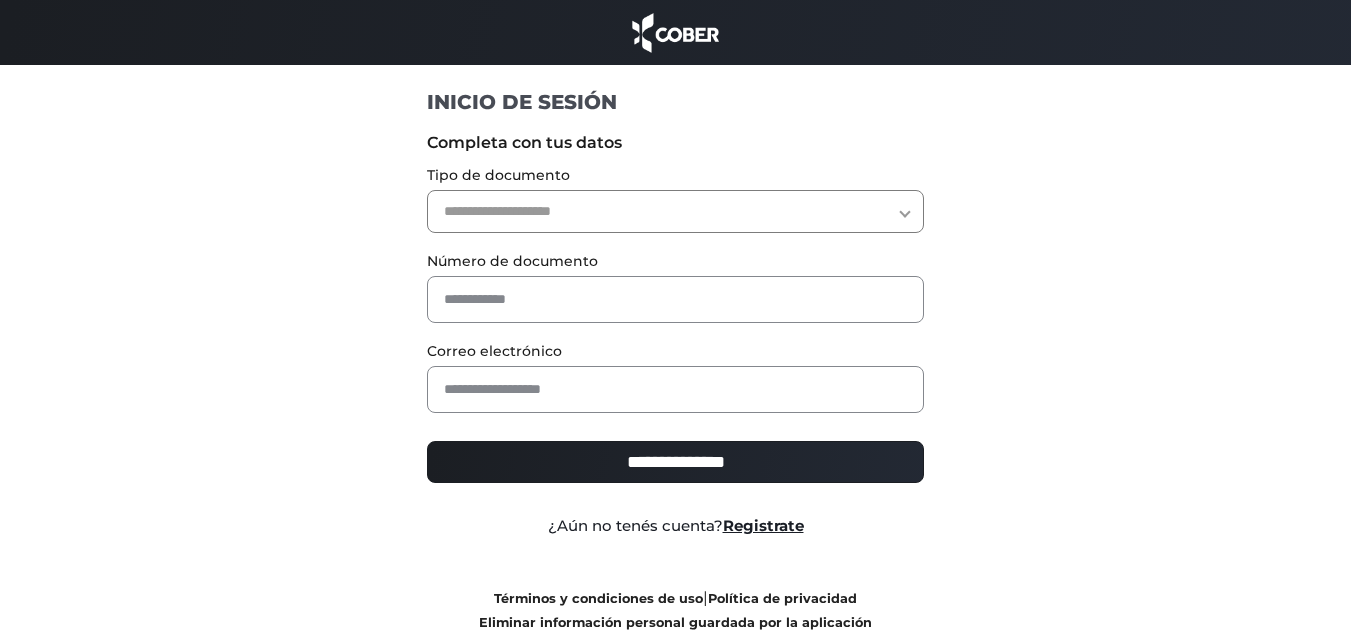 click on "**********" at bounding box center [675, 211] 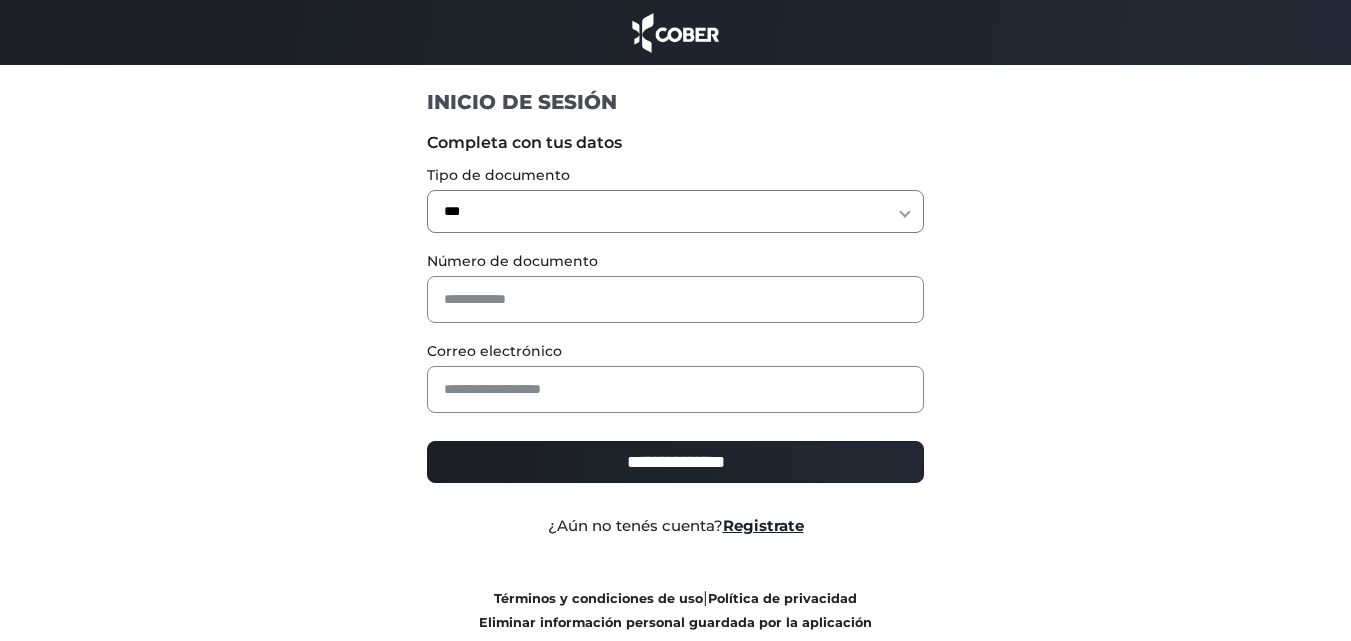 click on "**********" at bounding box center [675, 211] 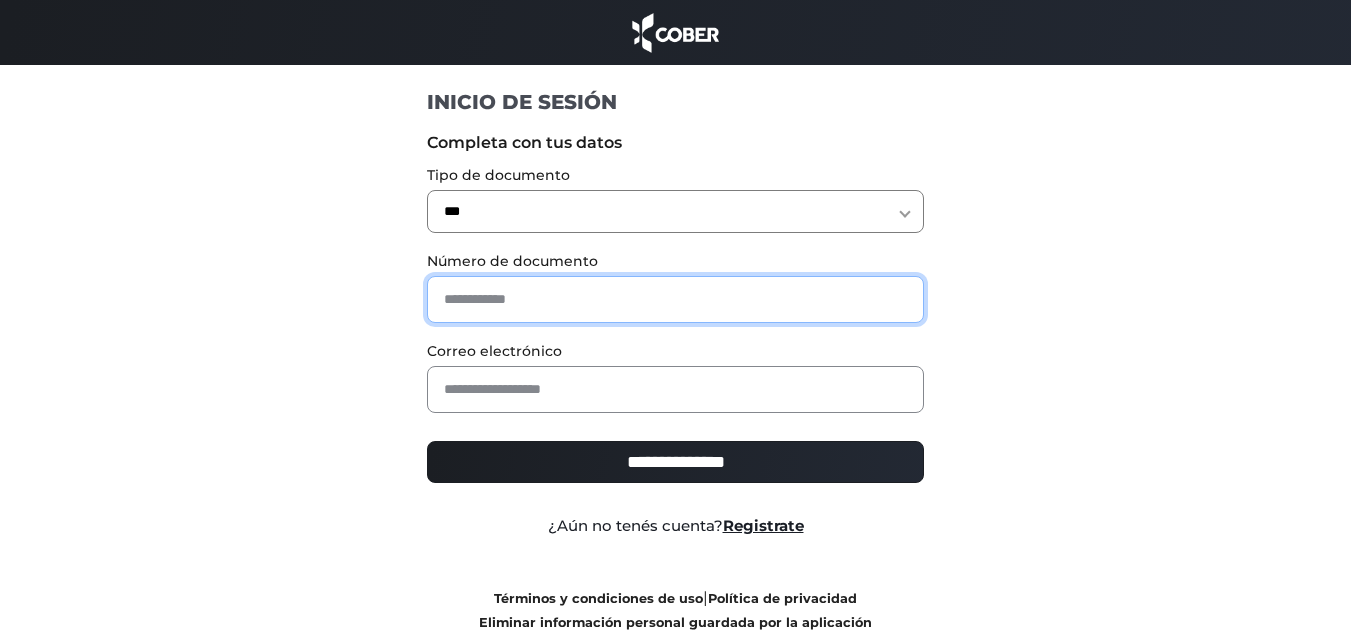click at bounding box center [675, 299] 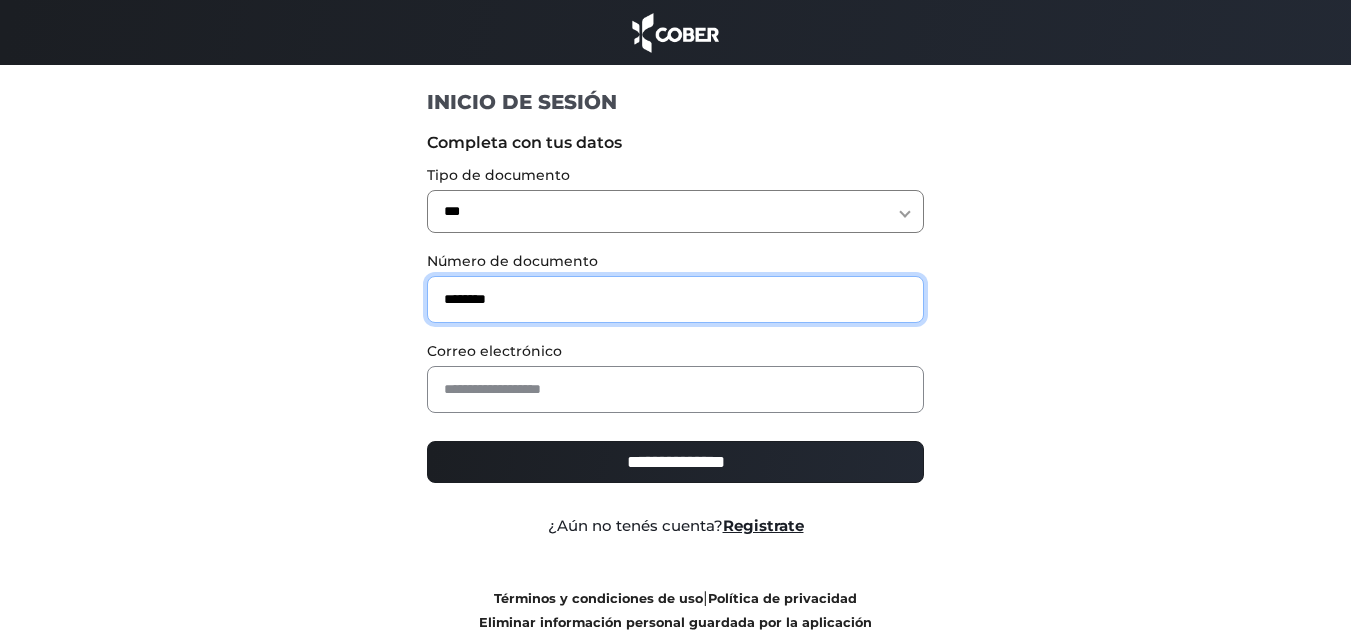 type on "********" 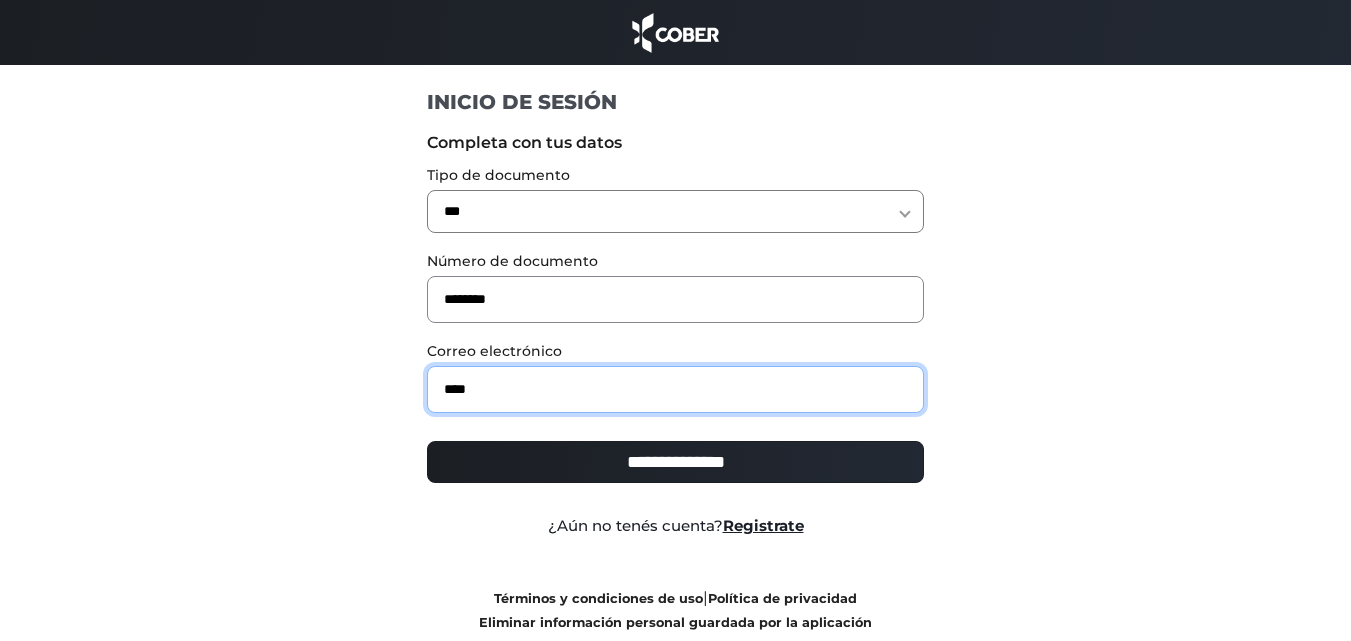 type on "**********" 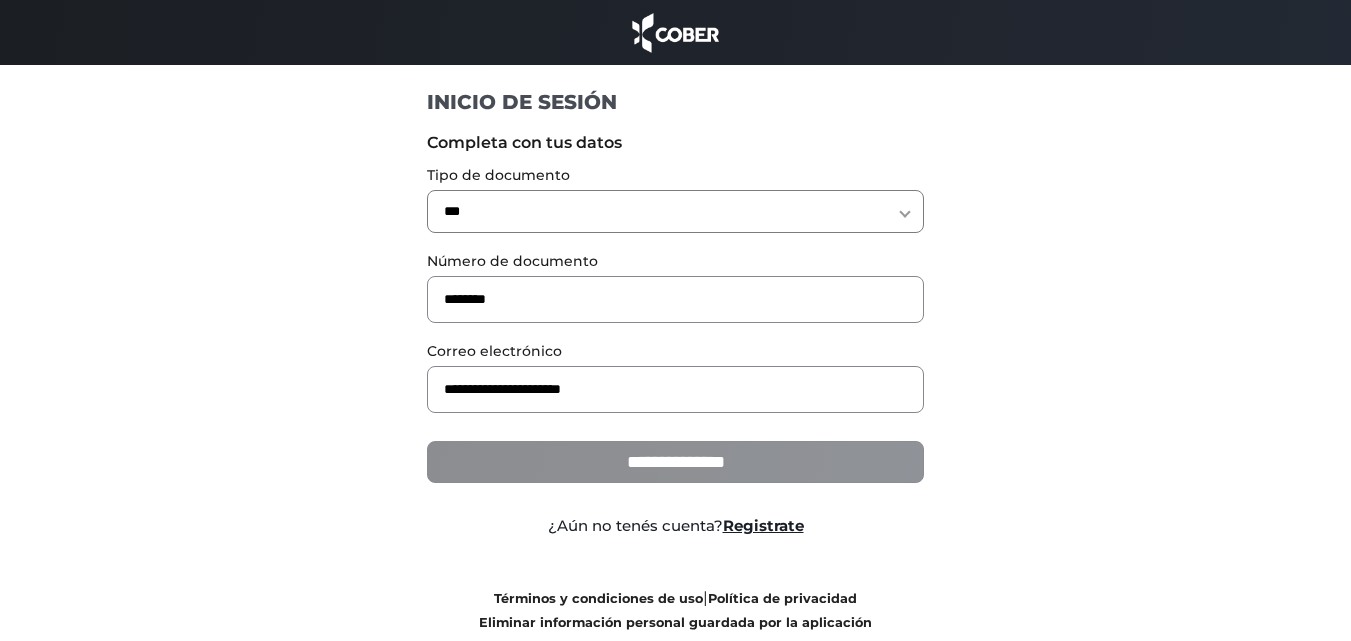 click on "**********" at bounding box center [675, 462] 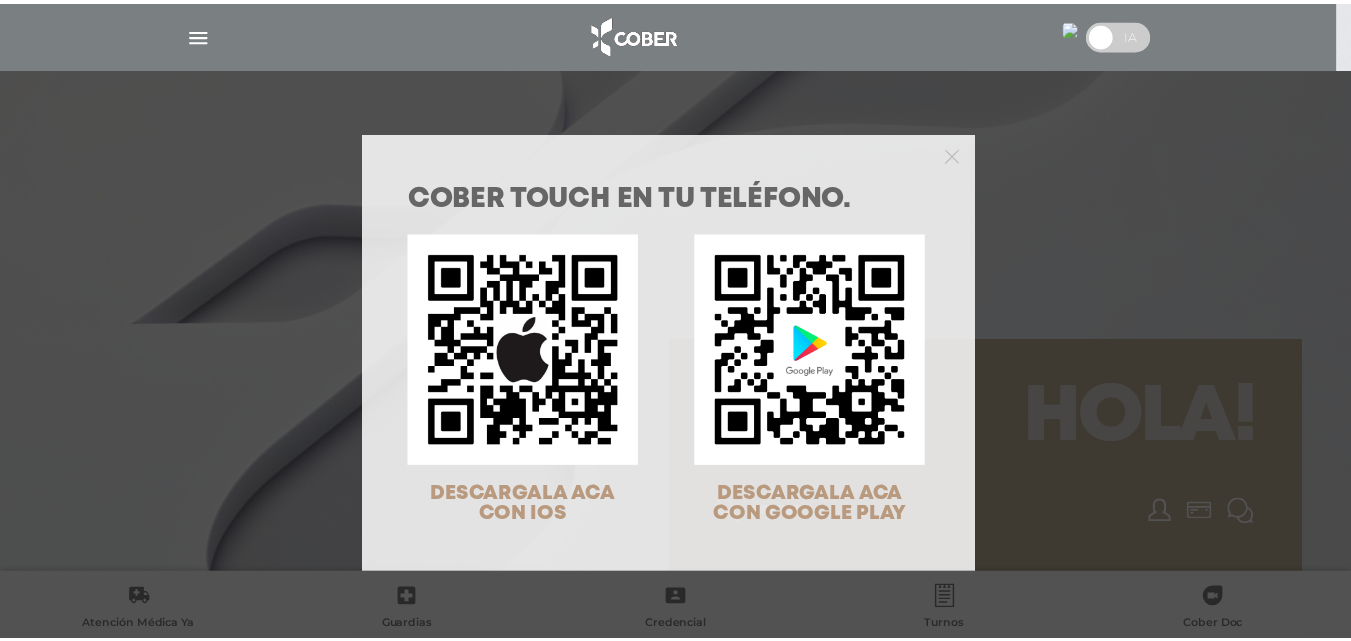 scroll, scrollTop: 0, scrollLeft: 0, axis: both 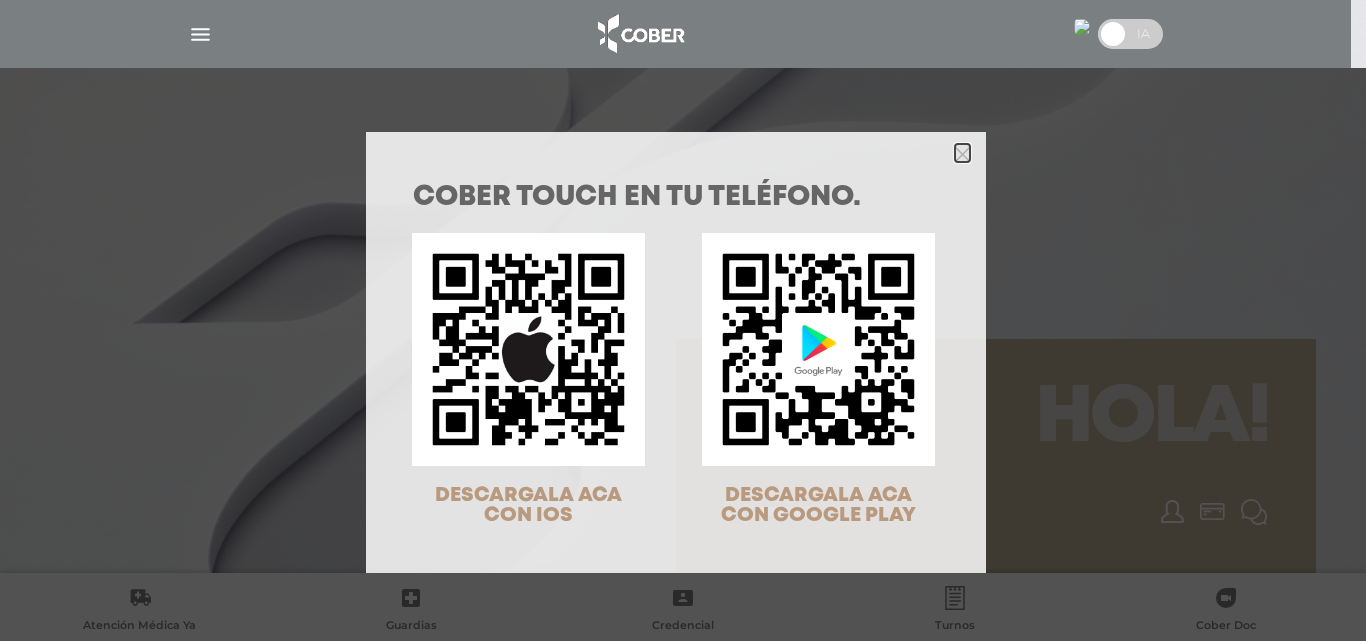 click 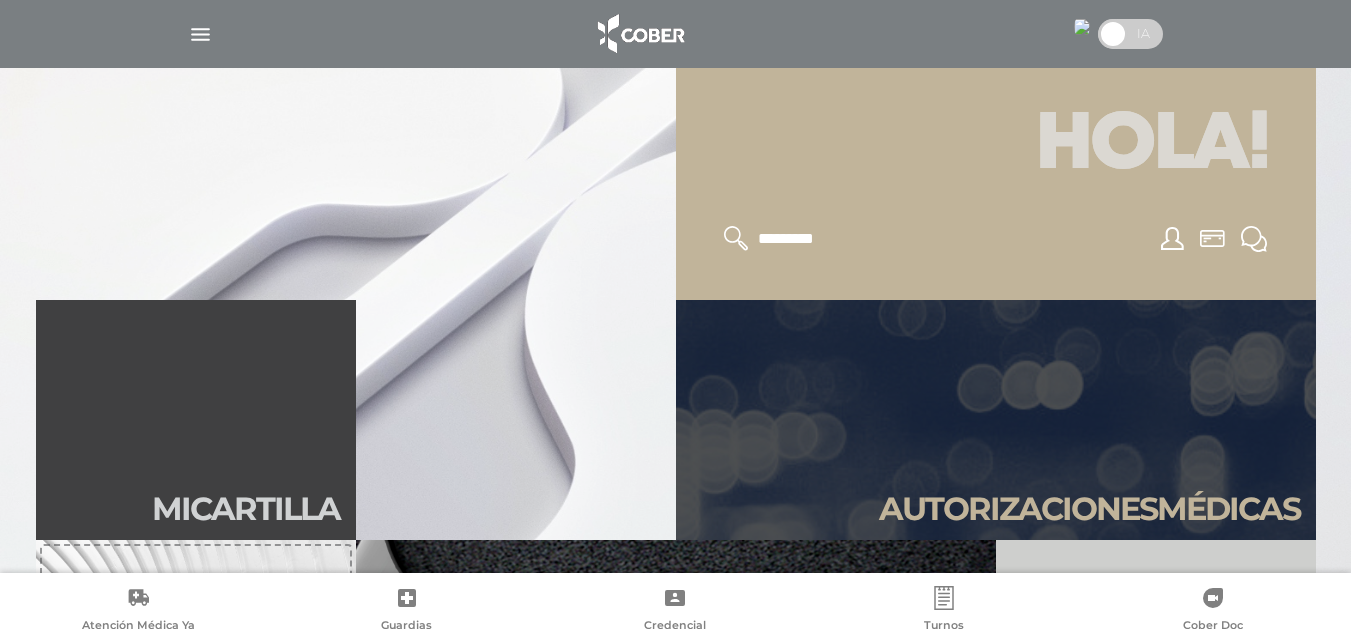 scroll, scrollTop: 717, scrollLeft: 0, axis: vertical 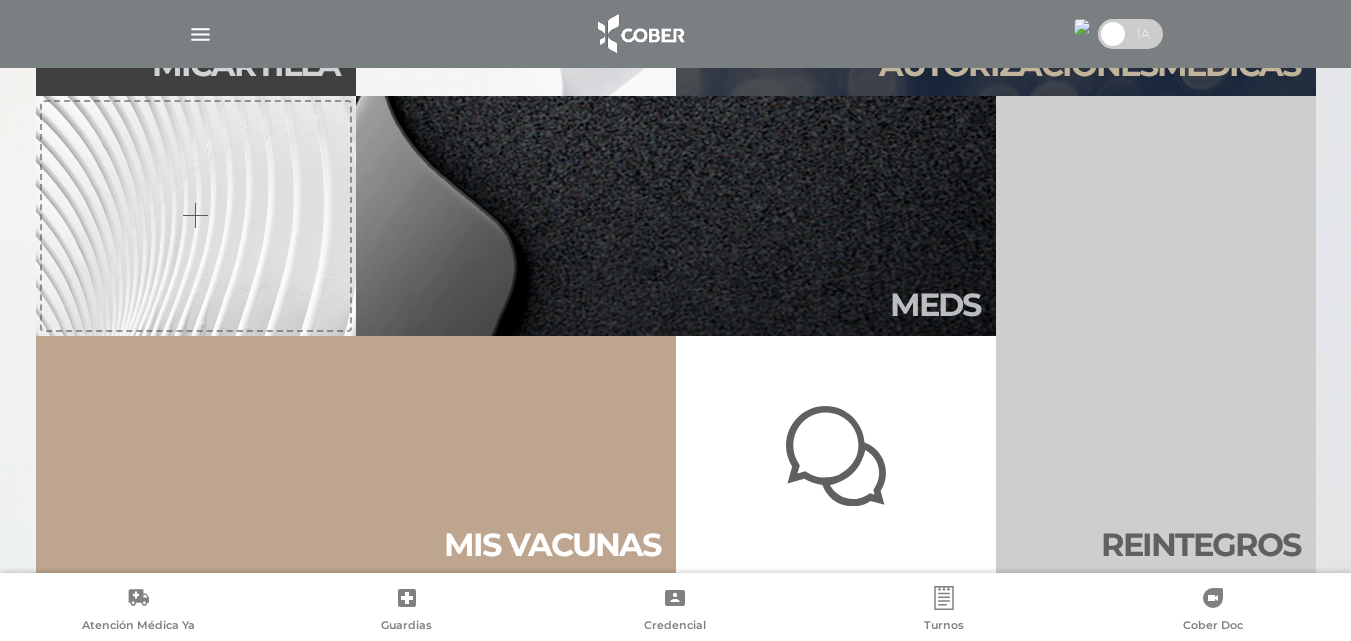 click on "Credencial" at bounding box center (675, 611) 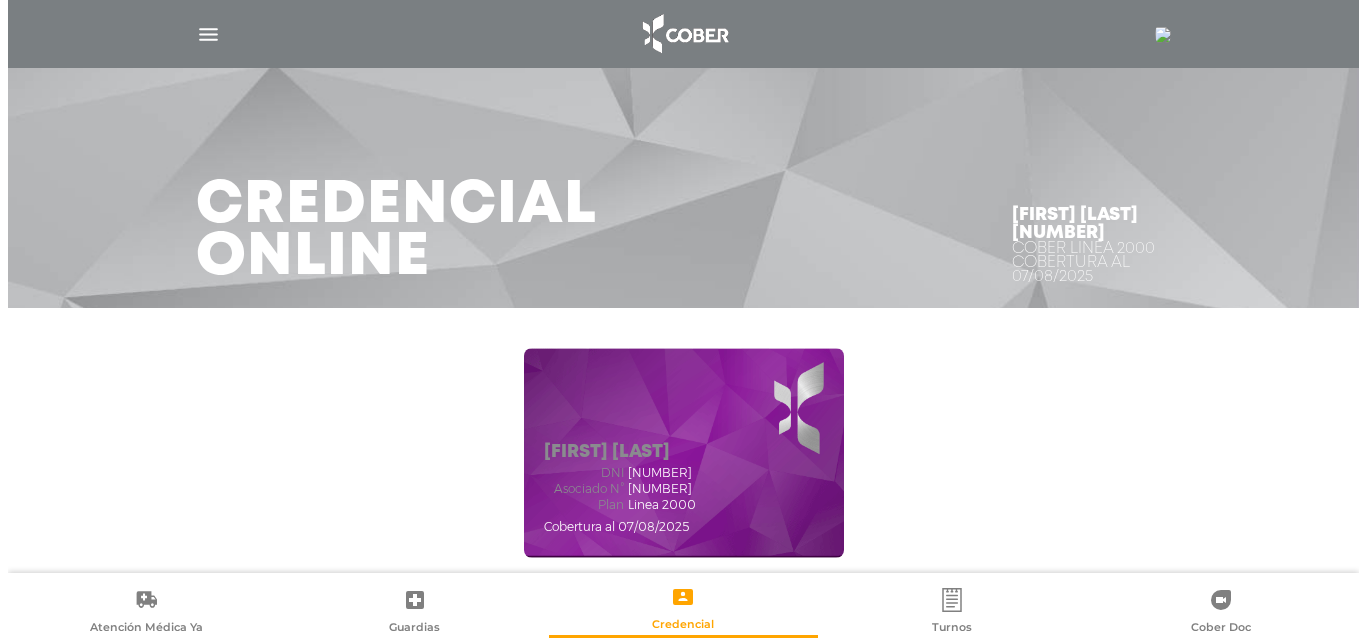 scroll, scrollTop: 0, scrollLeft: 0, axis: both 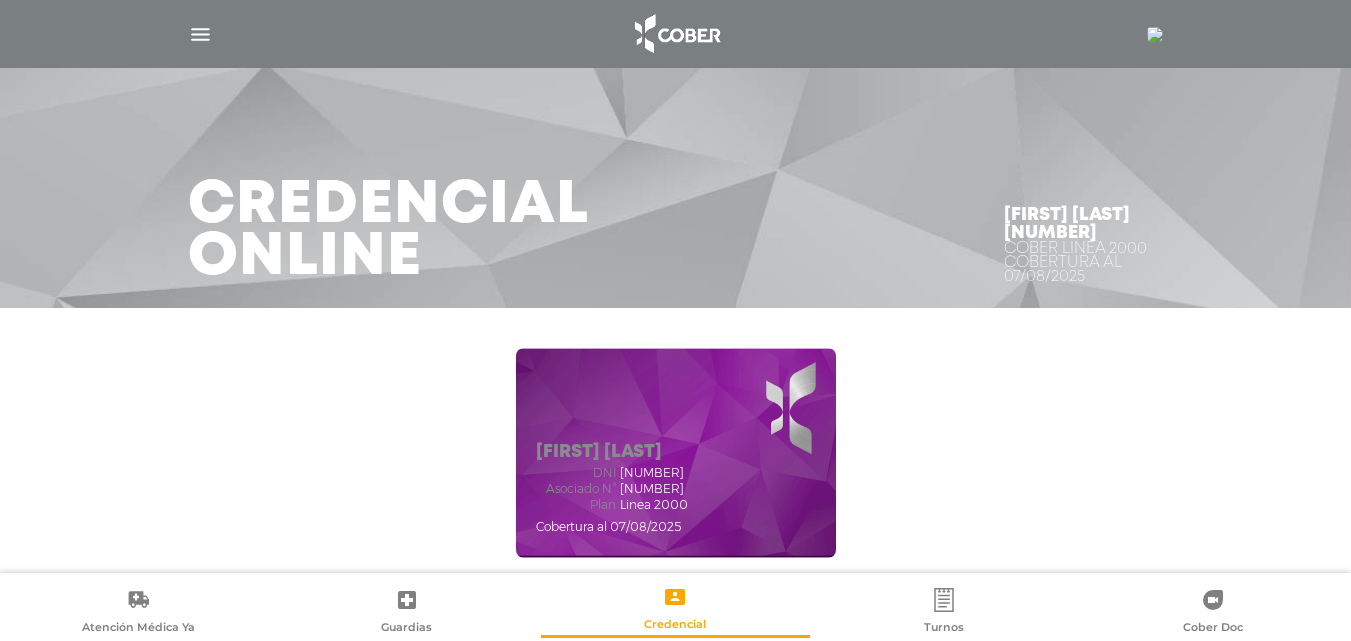 click at bounding box center (1155, 35) 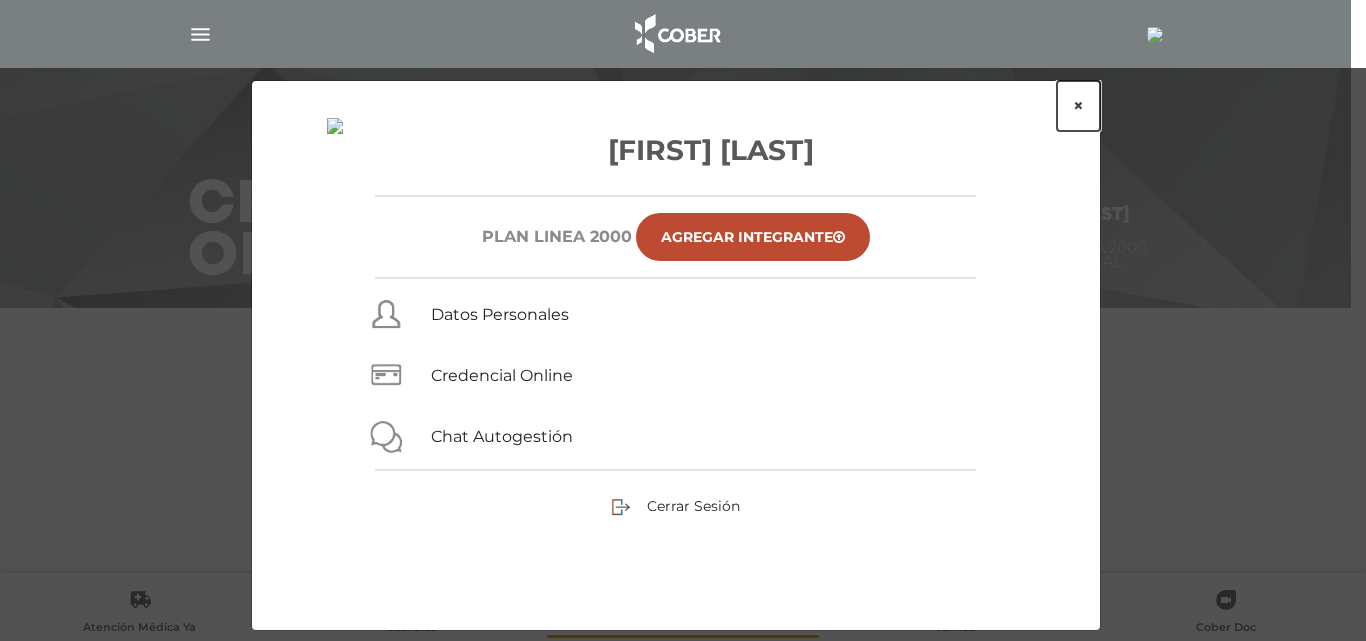 click on "×" at bounding box center [1078, 106] 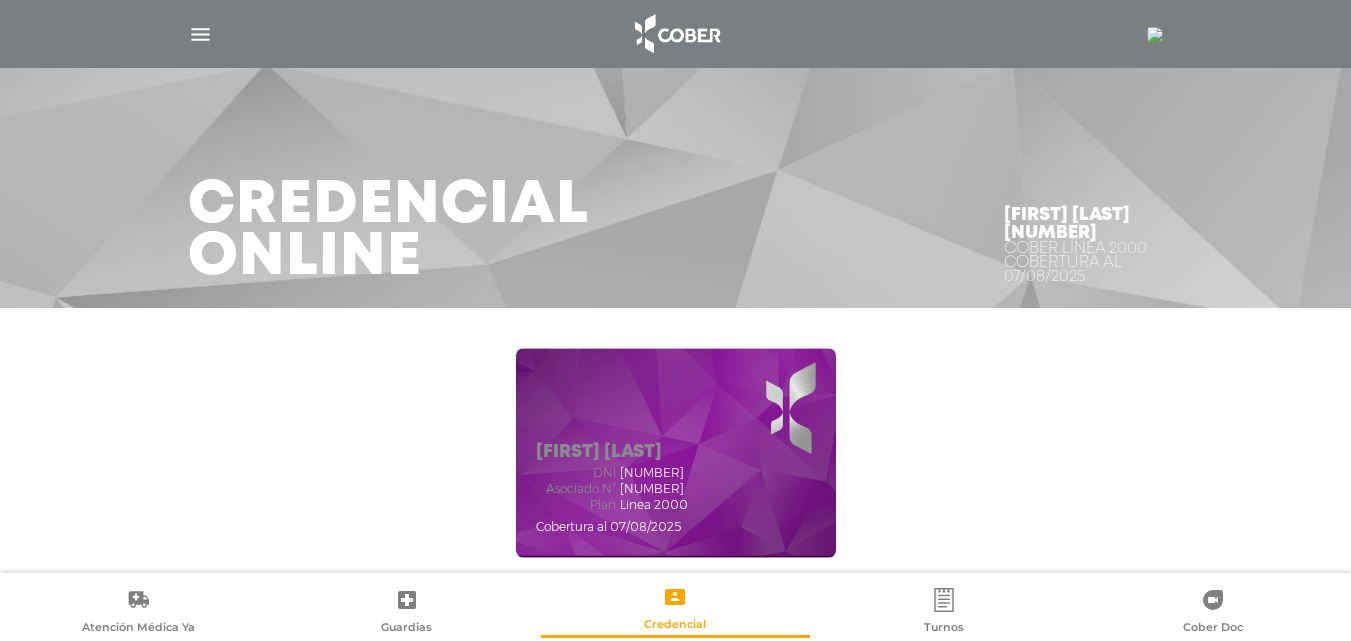 click at bounding box center [1155, 35] 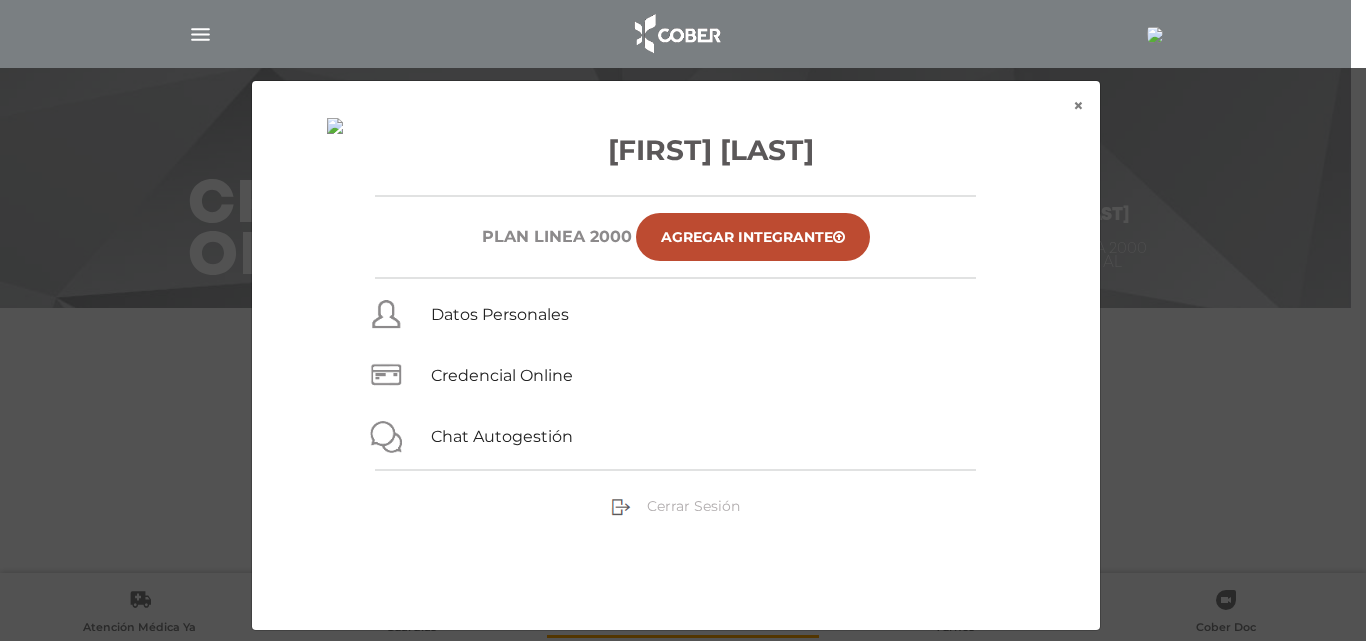 click on "Cerrar Sesión" at bounding box center [675, 505] 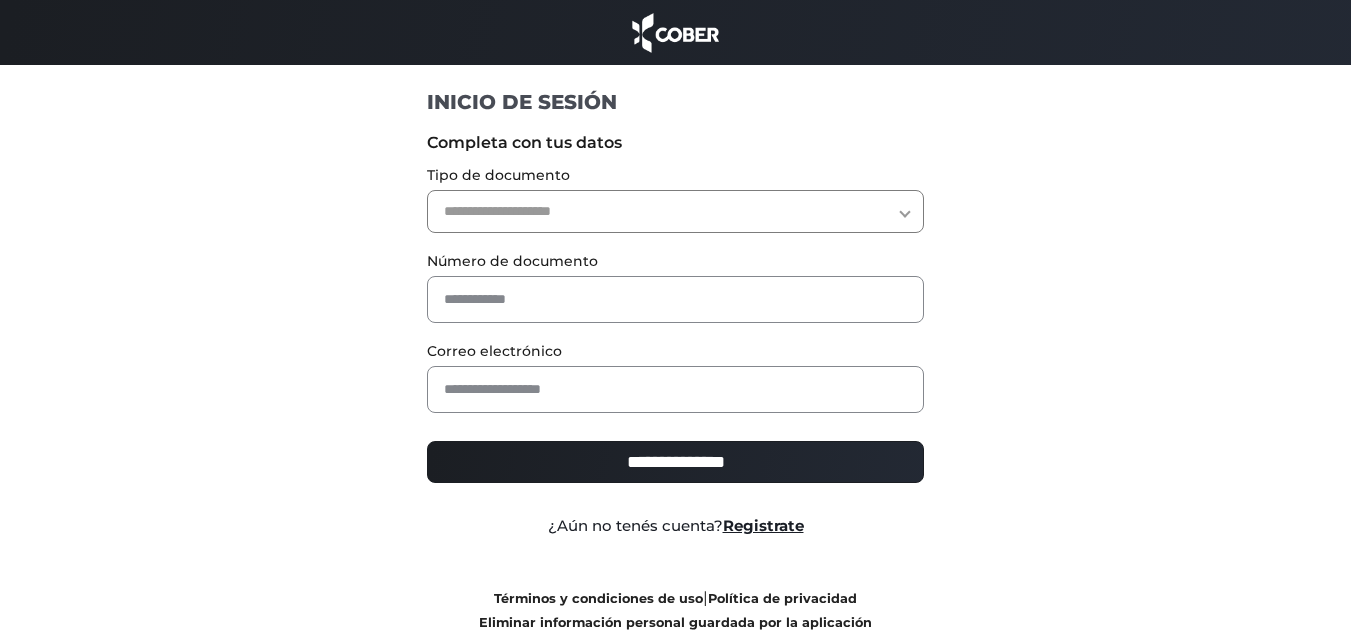 scroll, scrollTop: 0, scrollLeft: 0, axis: both 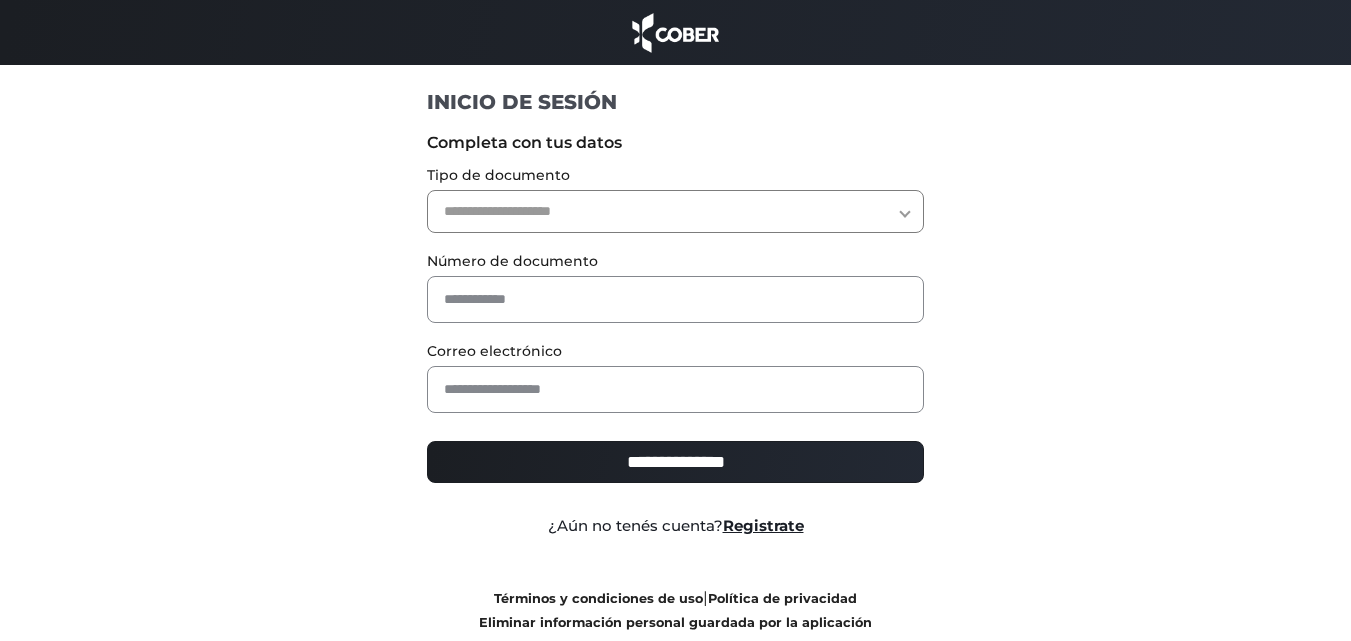 click on "**********" at bounding box center (675, 211) 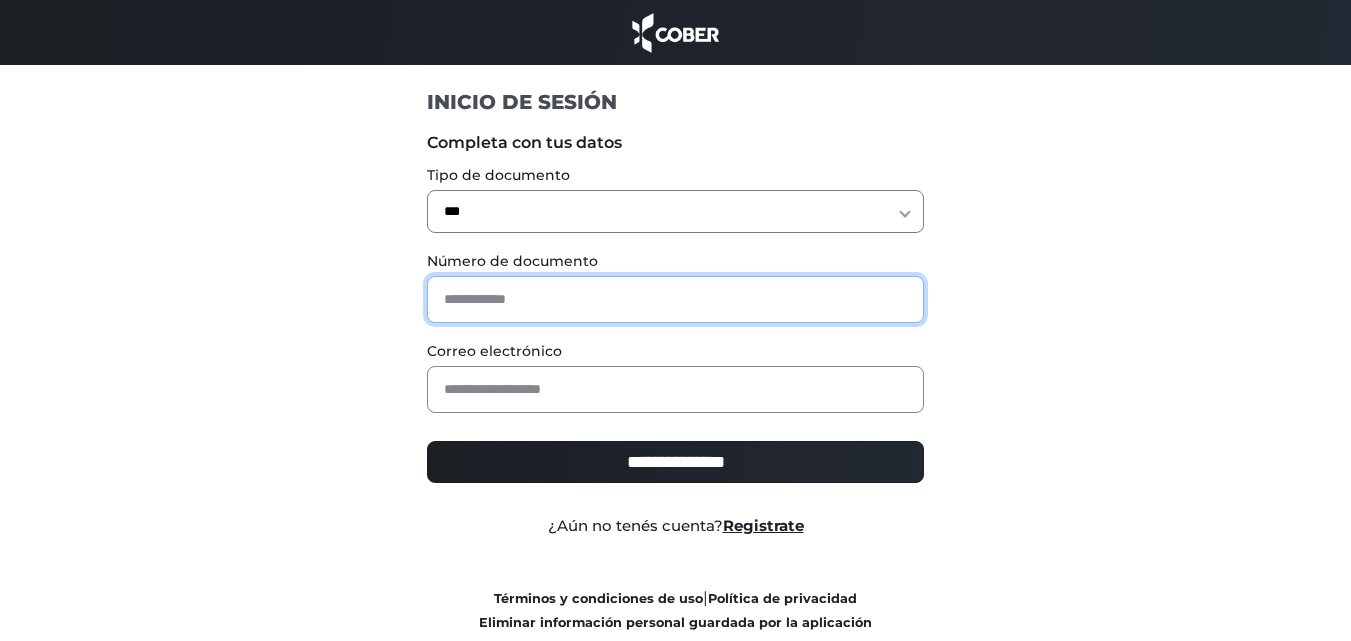 click at bounding box center [675, 299] 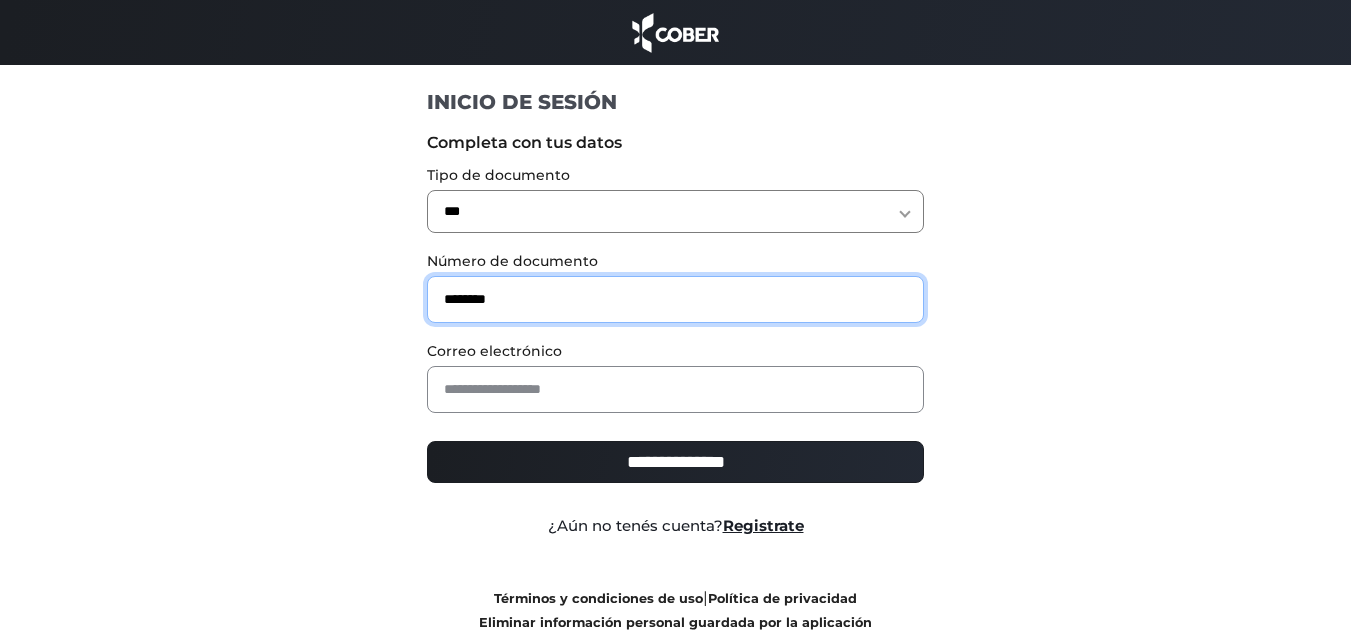 type on "********" 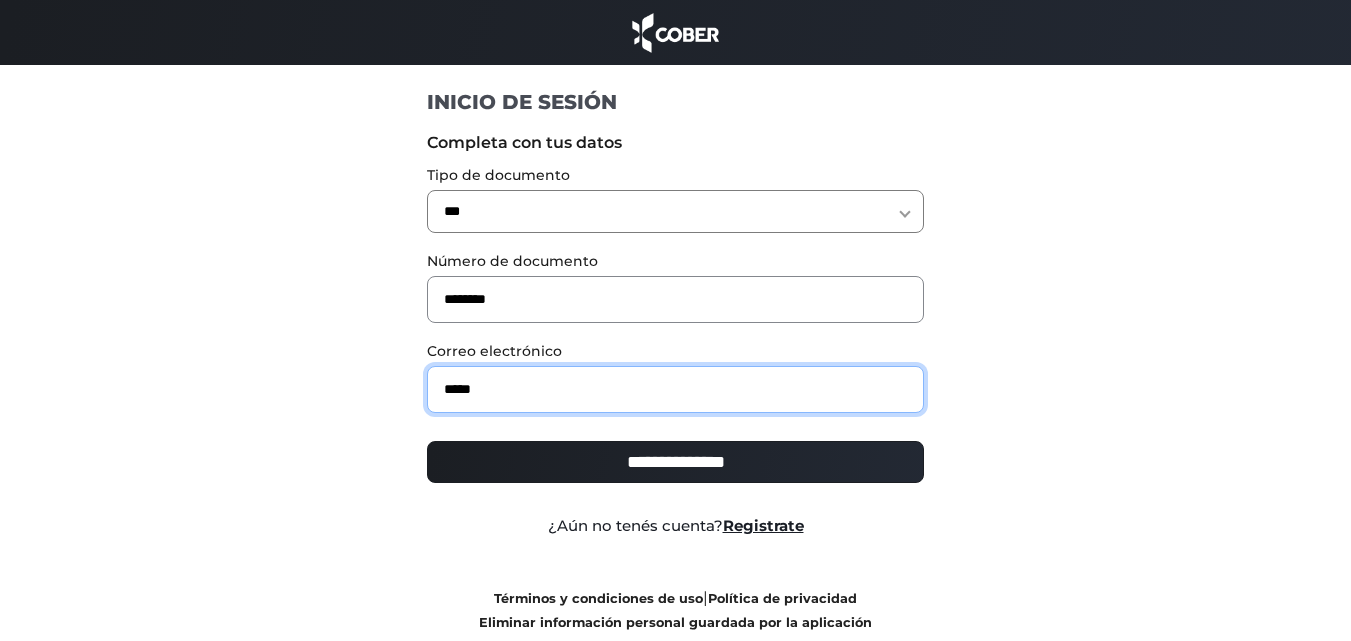 type on "**********" 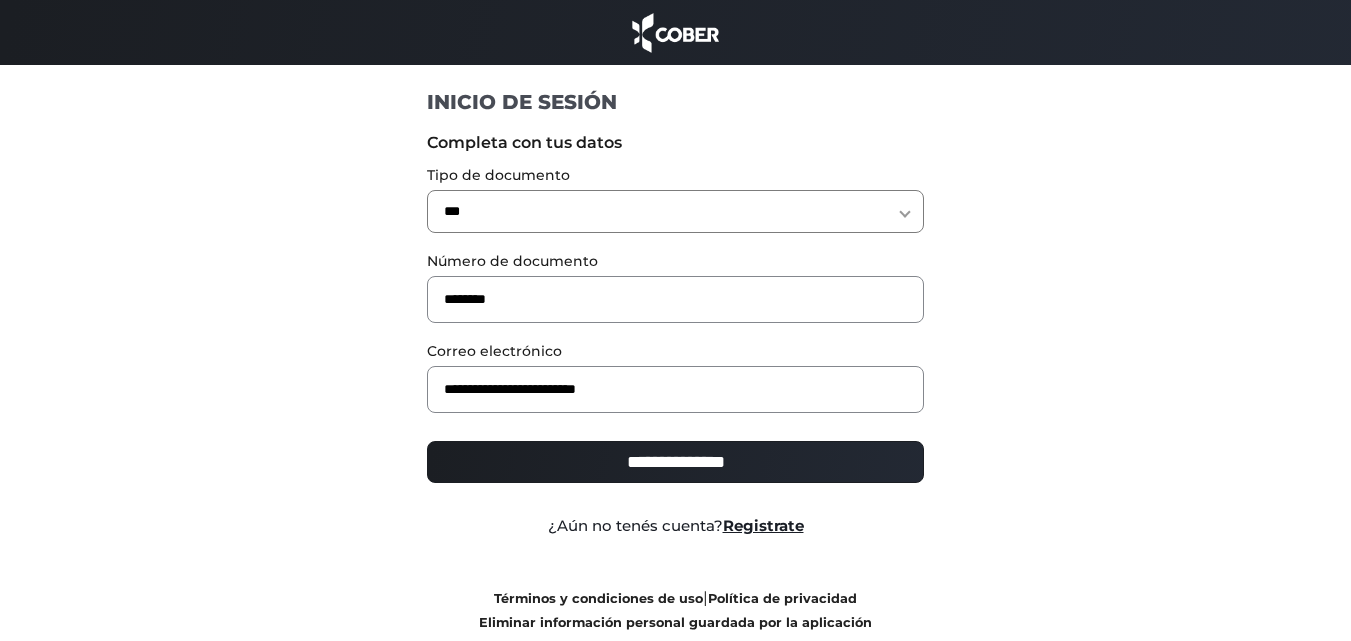 click on "**********" at bounding box center [675, 462] 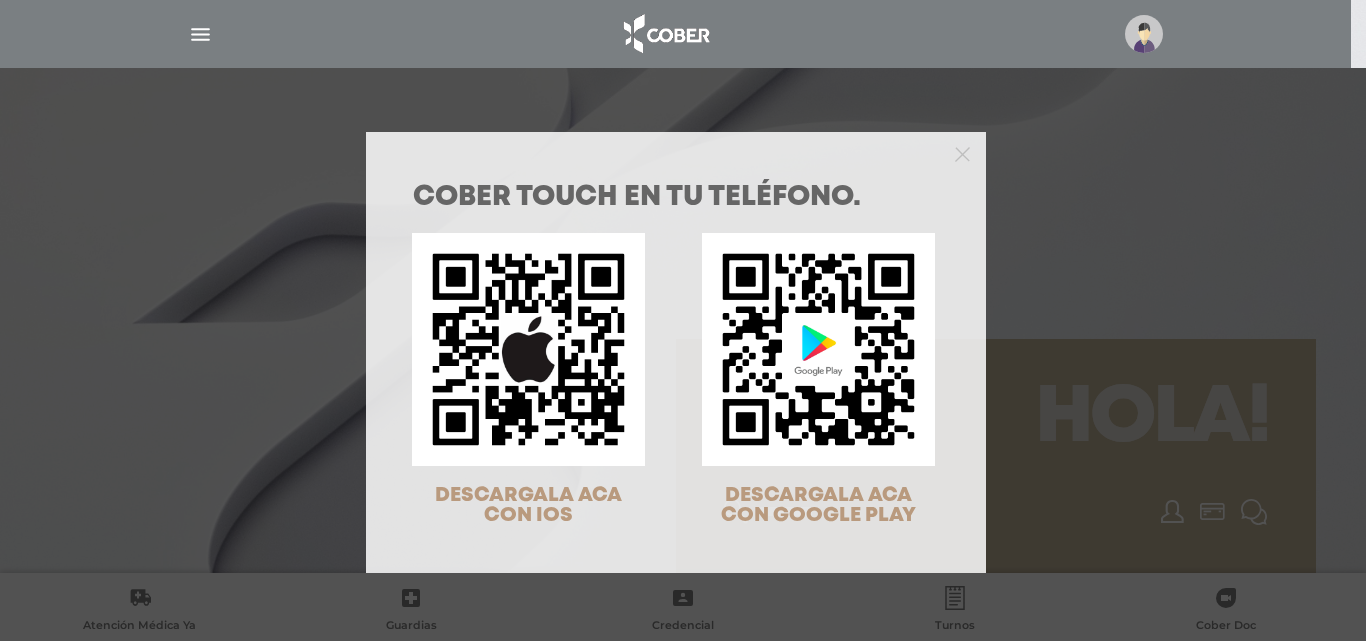 scroll, scrollTop: 0, scrollLeft: 0, axis: both 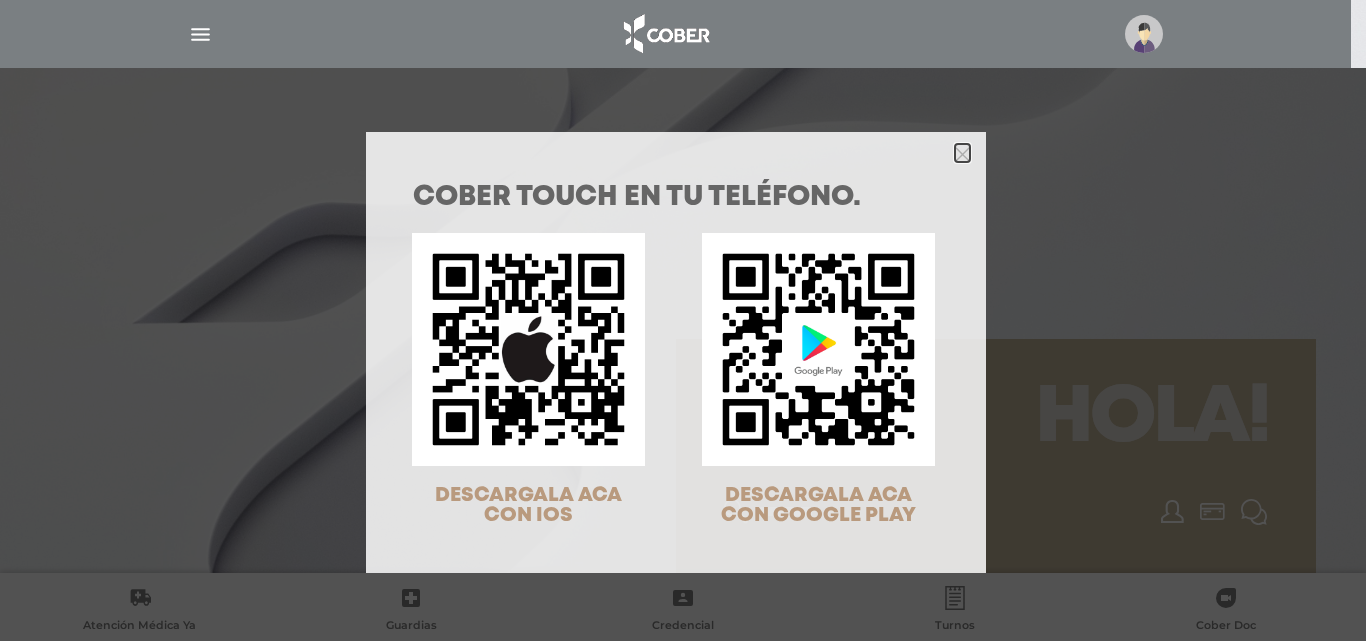 click 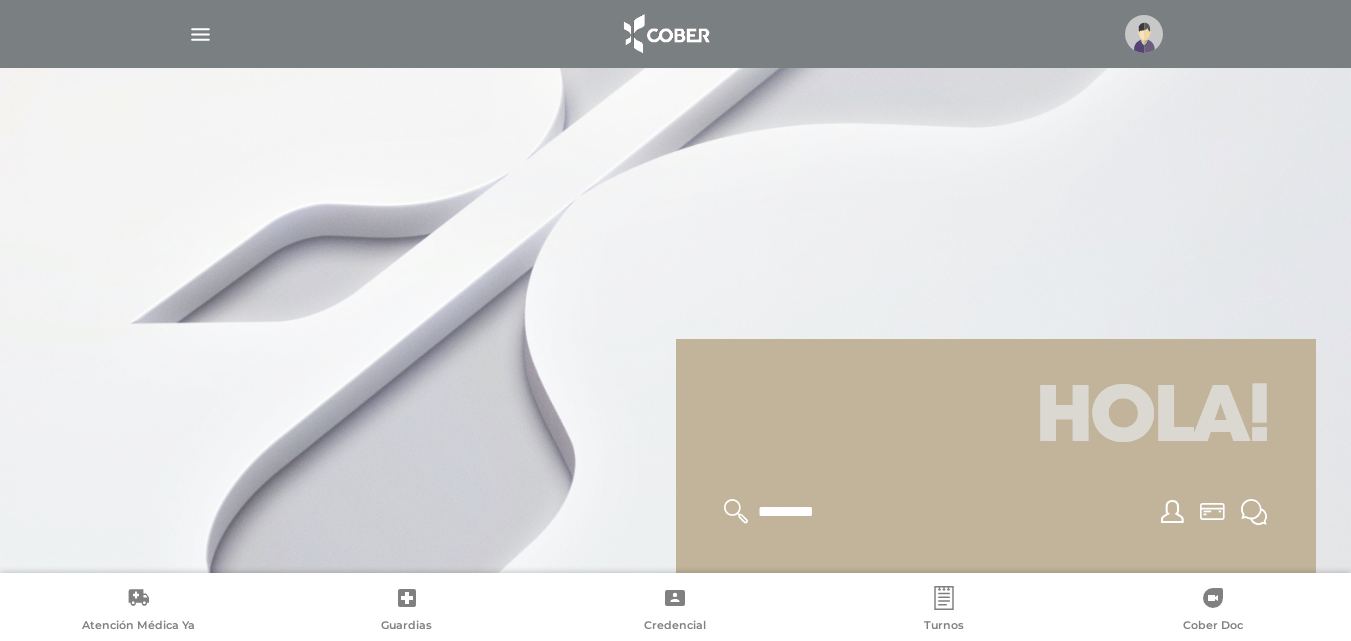 click at bounding box center [1144, 34] 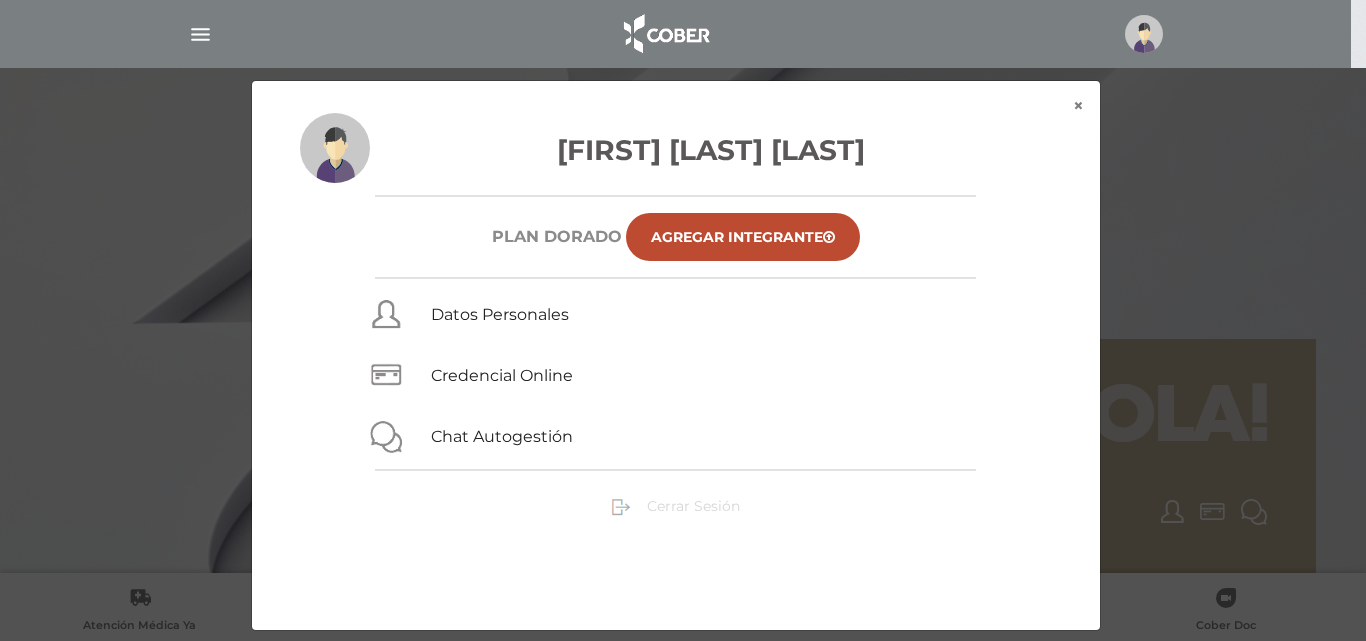 click on "Cerrar Sesión" at bounding box center [693, 506] 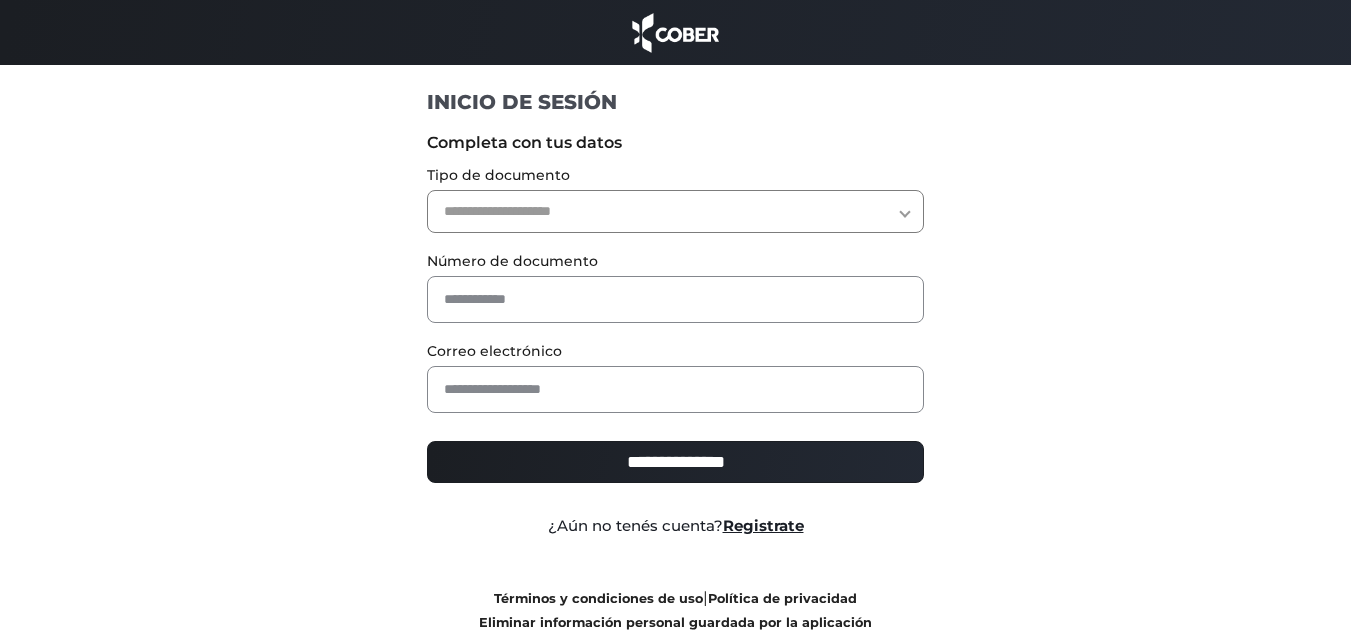 scroll, scrollTop: 0, scrollLeft: 0, axis: both 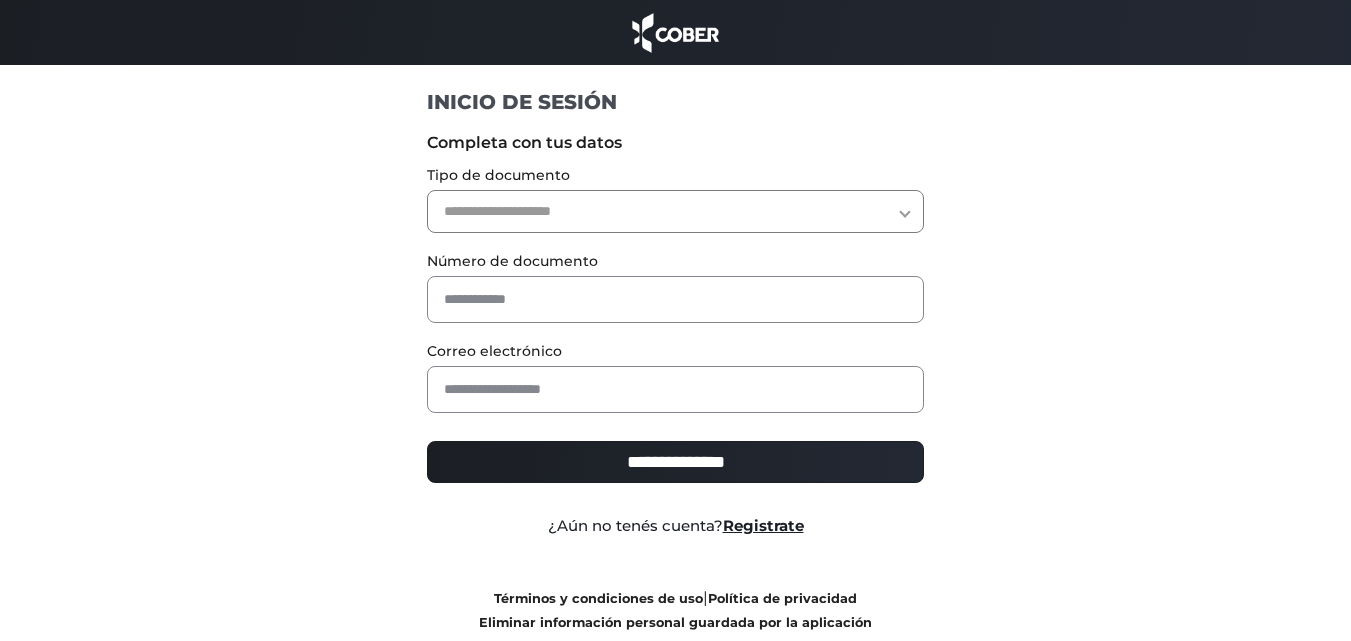 click on "**********" at bounding box center (675, 211) 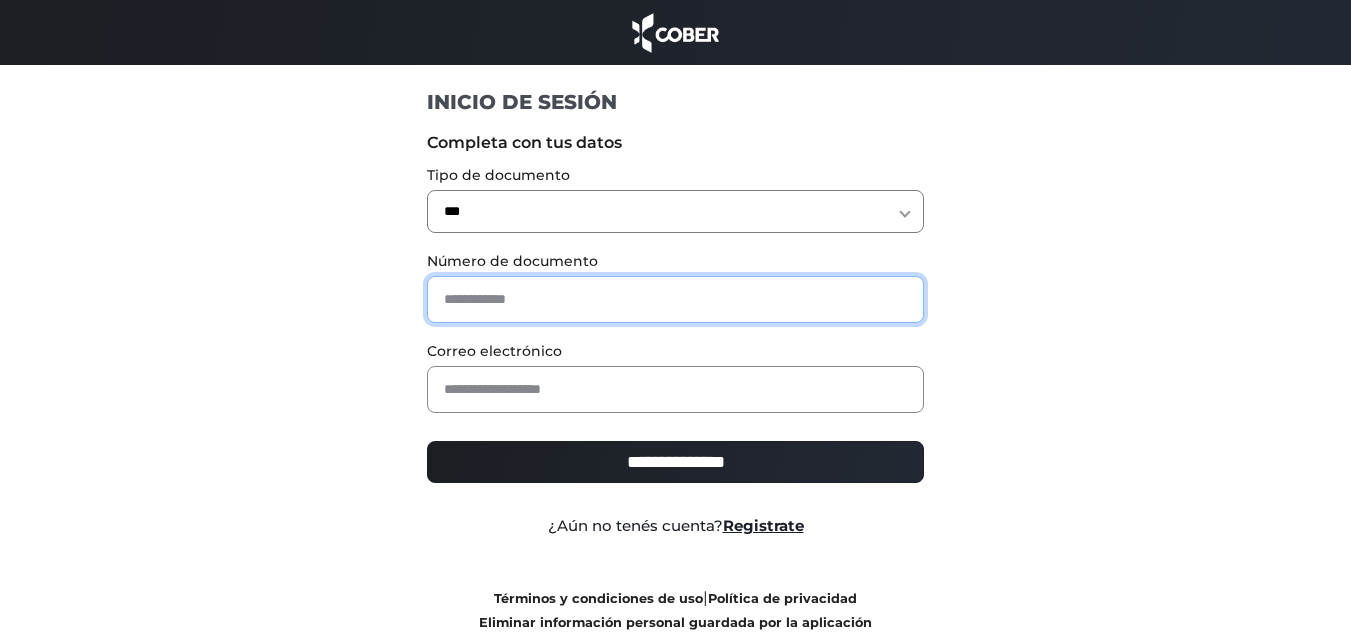 click at bounding box center (675, 299) 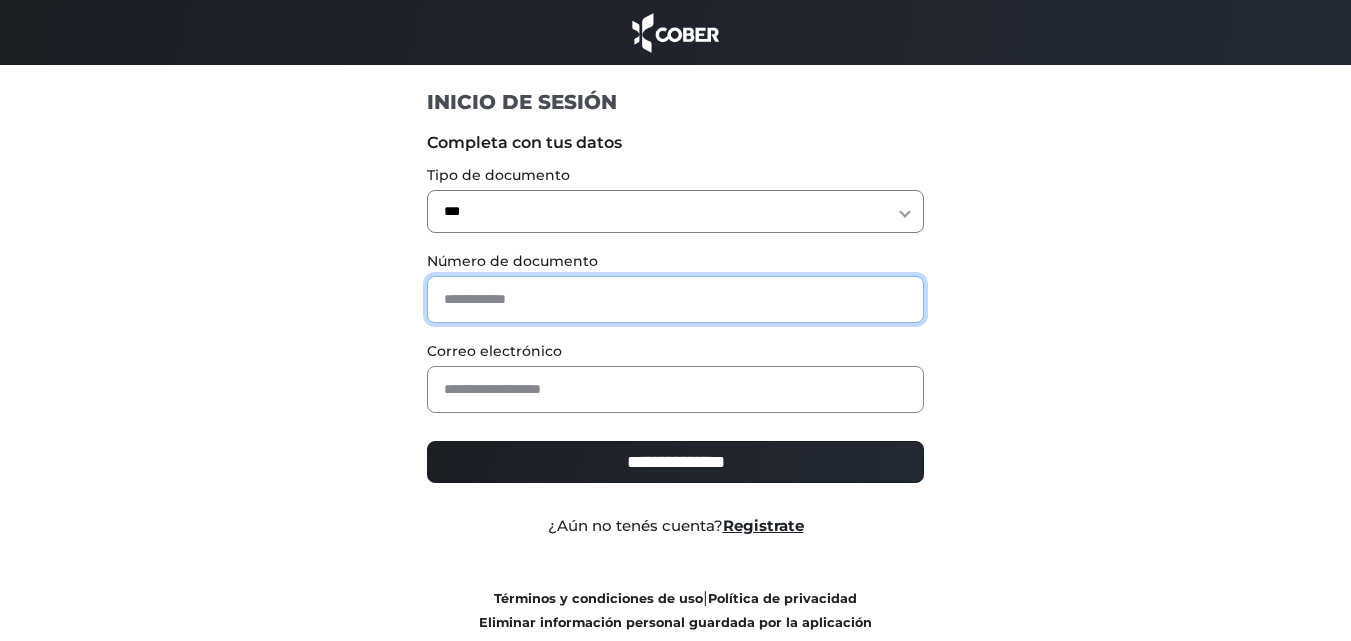 paste on "********" 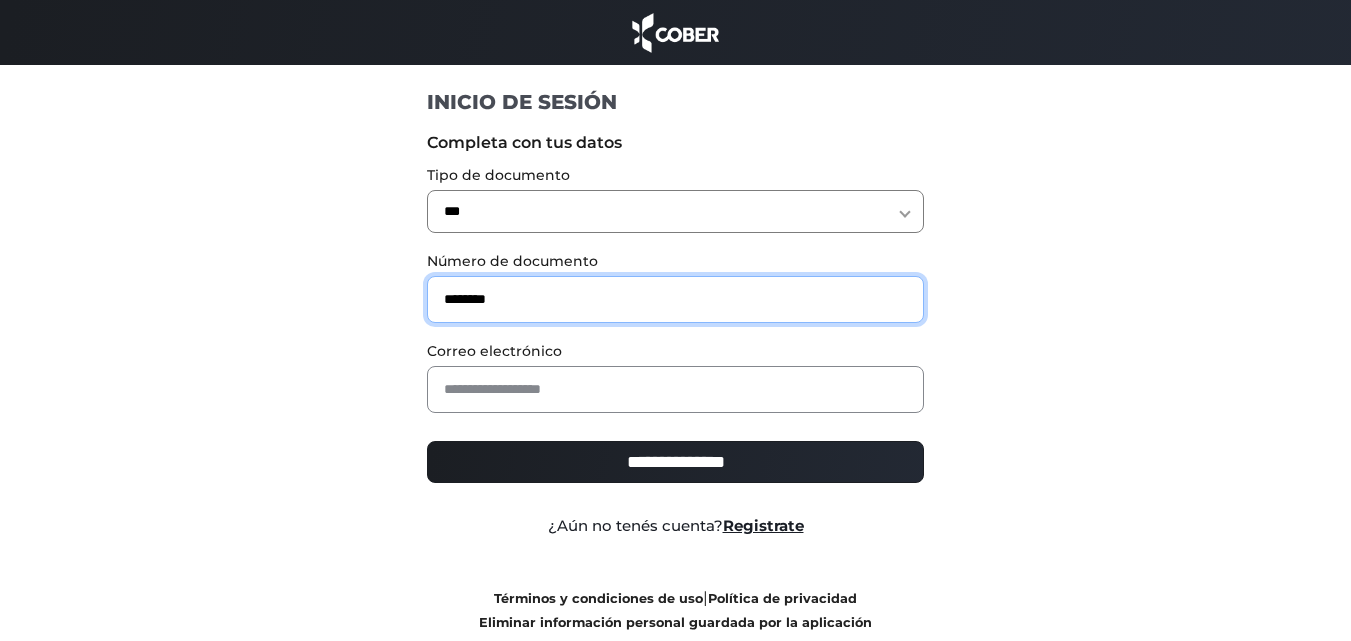 type on "********" 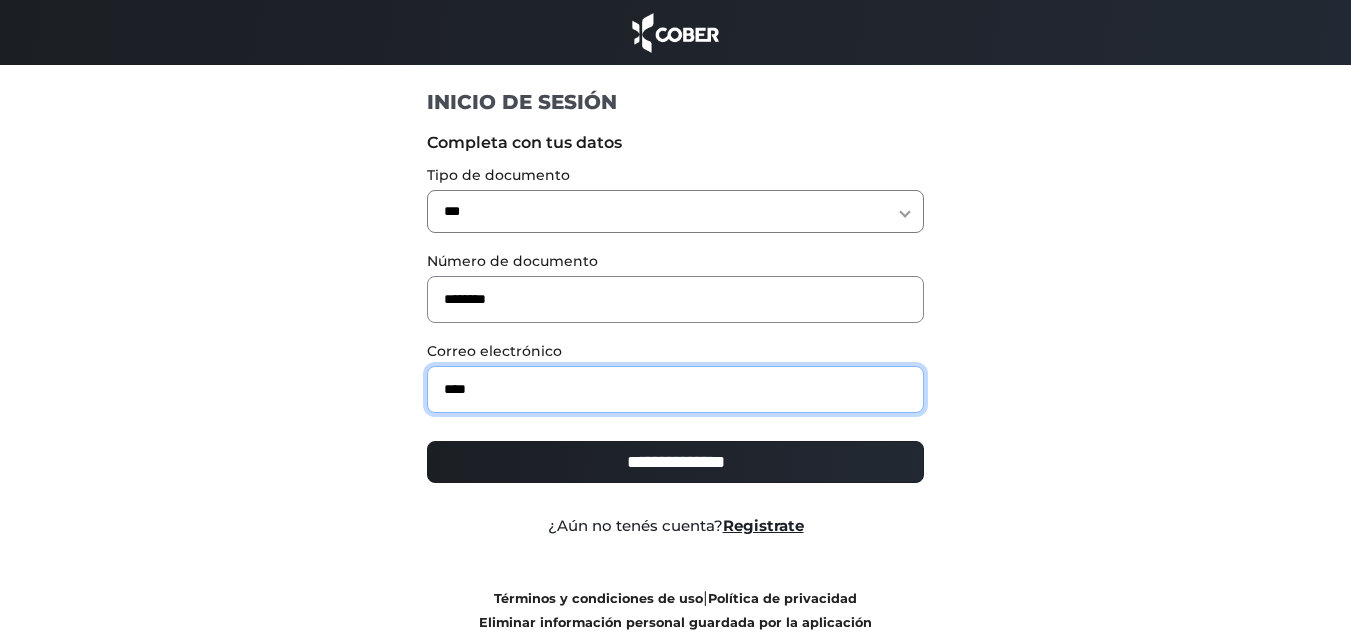 type on "**********" 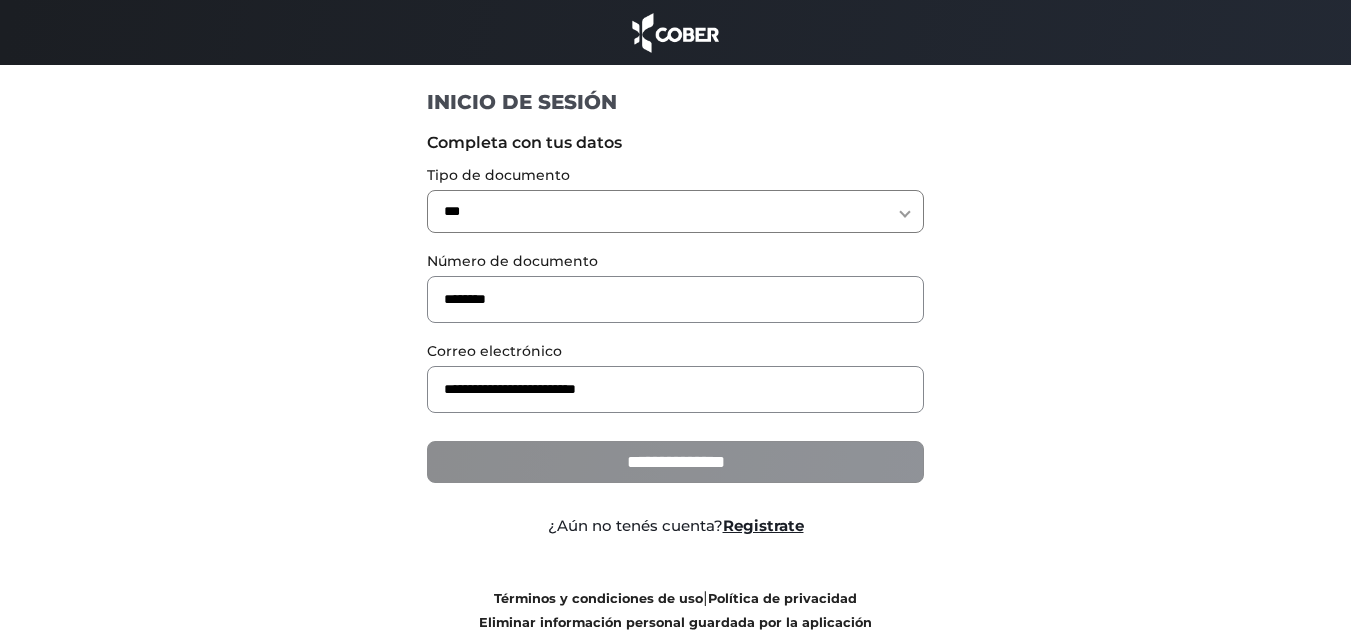 click on "**********" at bounding box center (675, 462) 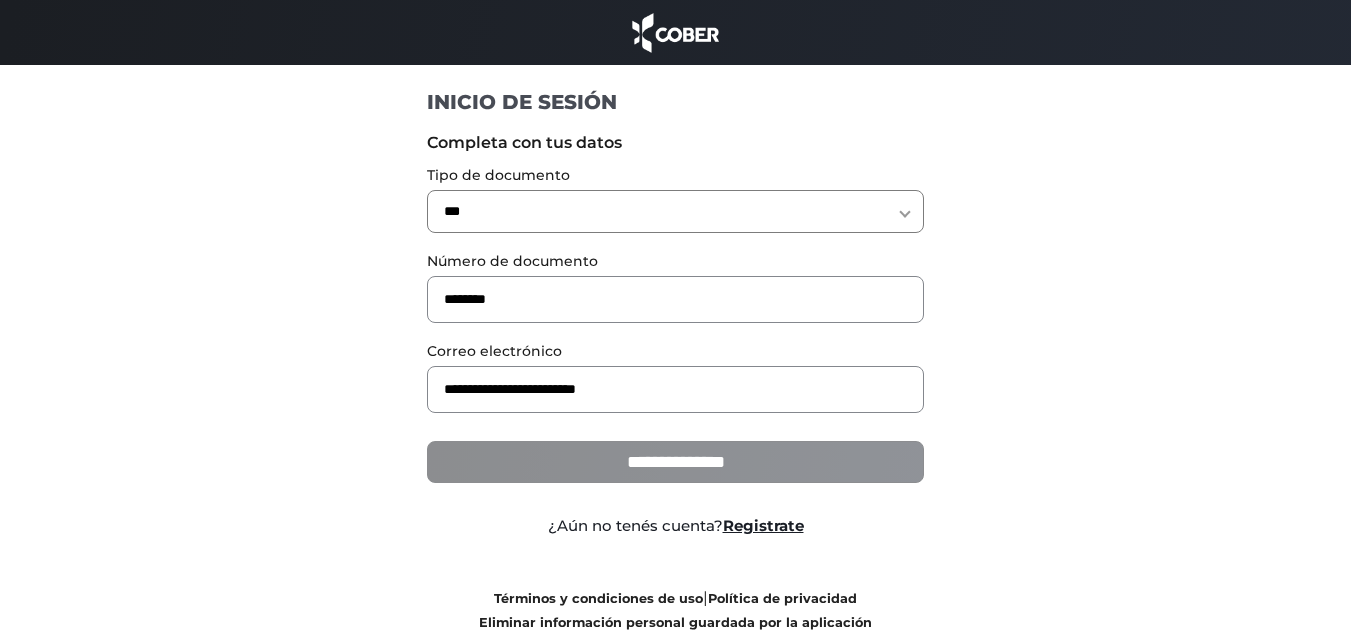 type on "**********" 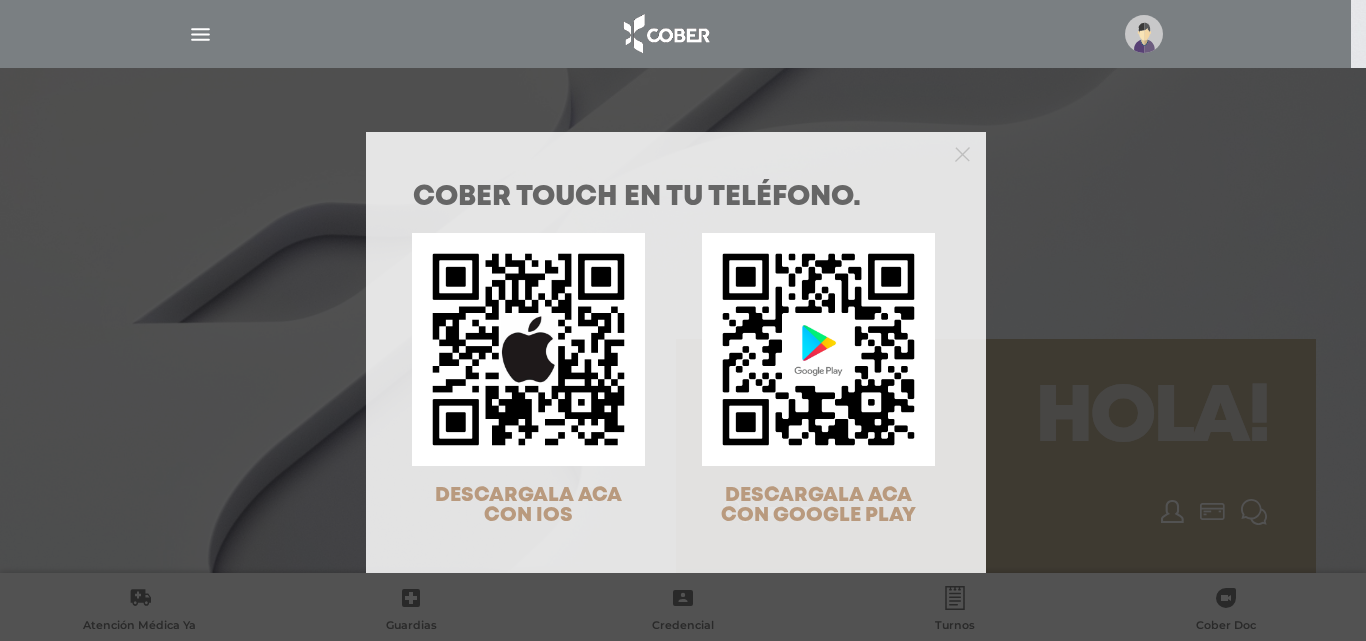 scroll, scrollTop: 0, scrollLeft: 0, axis: both 